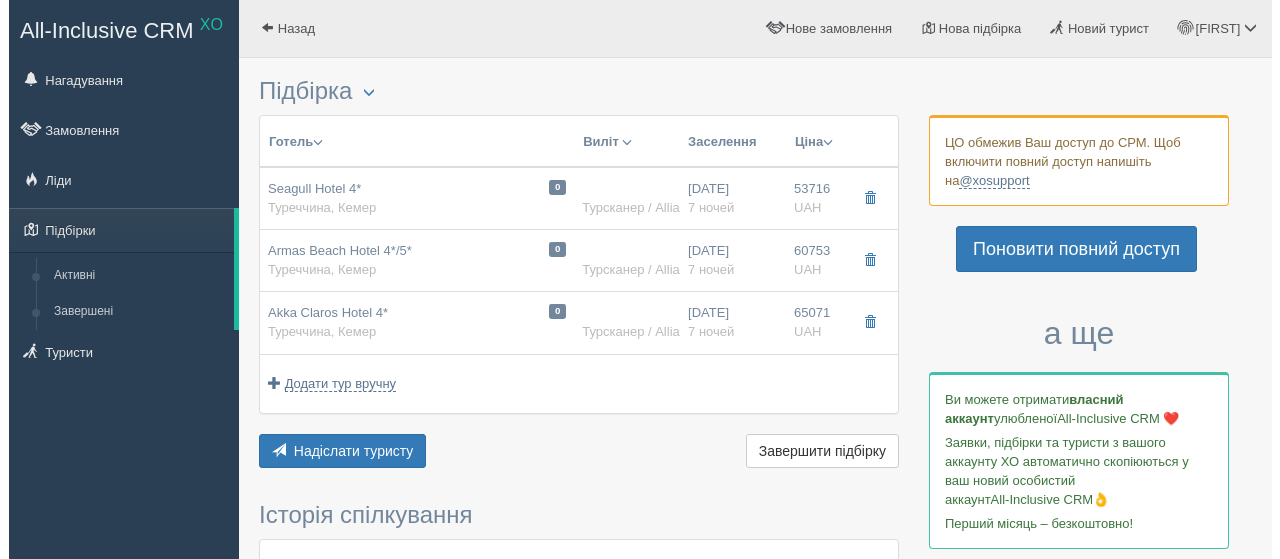 scroll, scrollTop: 0, scrollLeft: 0, axis: both 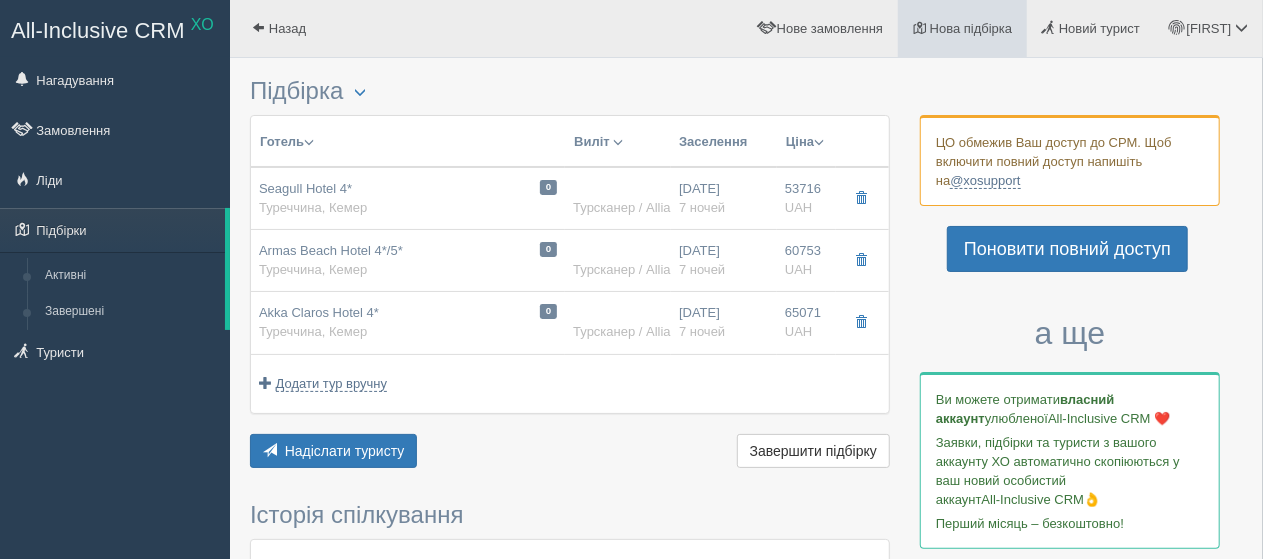 click on "Нова підбірка" at bounding box center [971, 28] 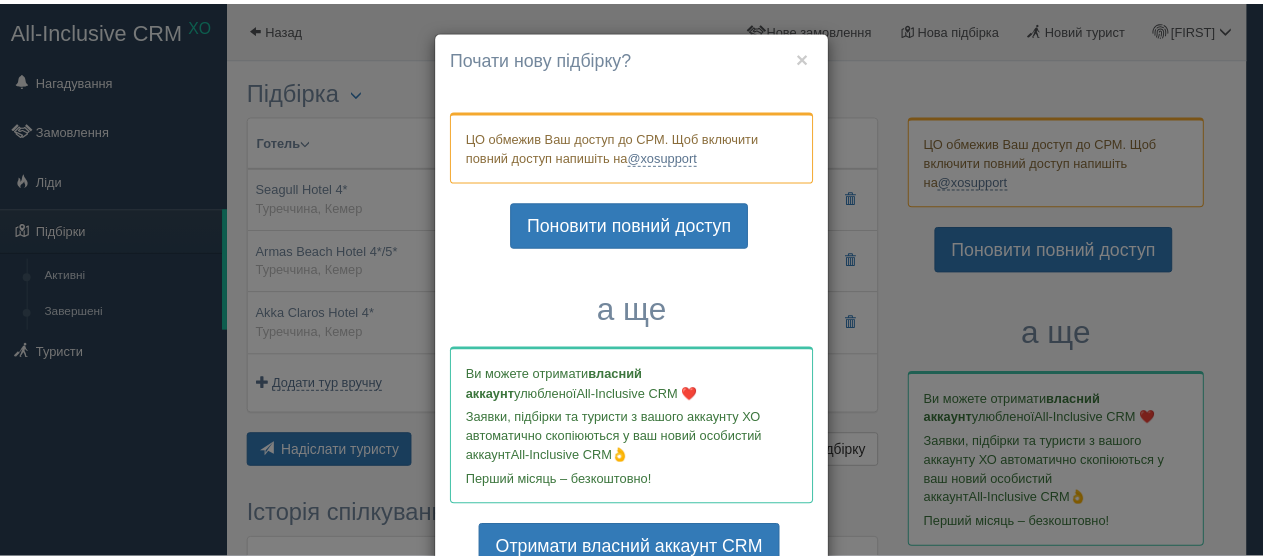 scroll, scrollTop: 40, scrollLeft: 0, axis: vertical 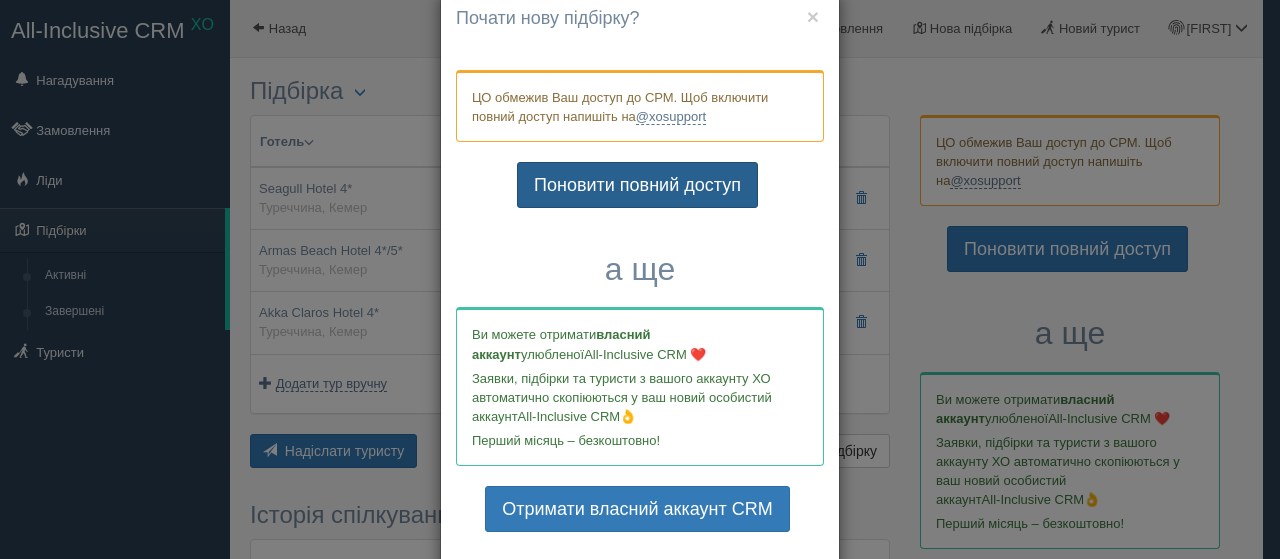 click on "Поновити повний доступ" at bounding box center [637, 185] 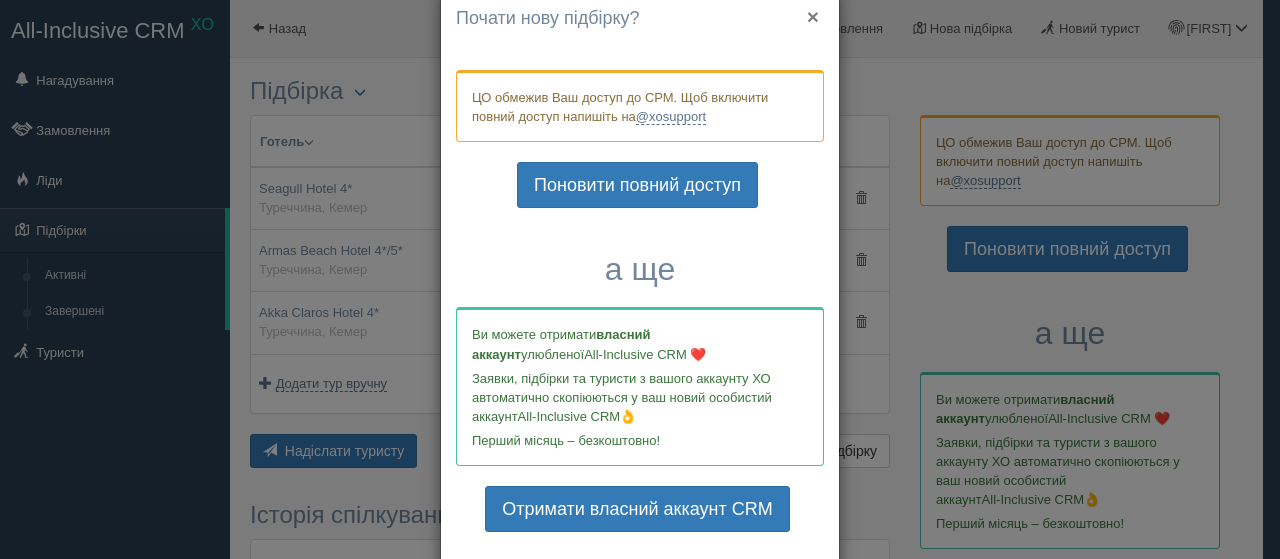 click on "×" at bounding box center (813, 16) 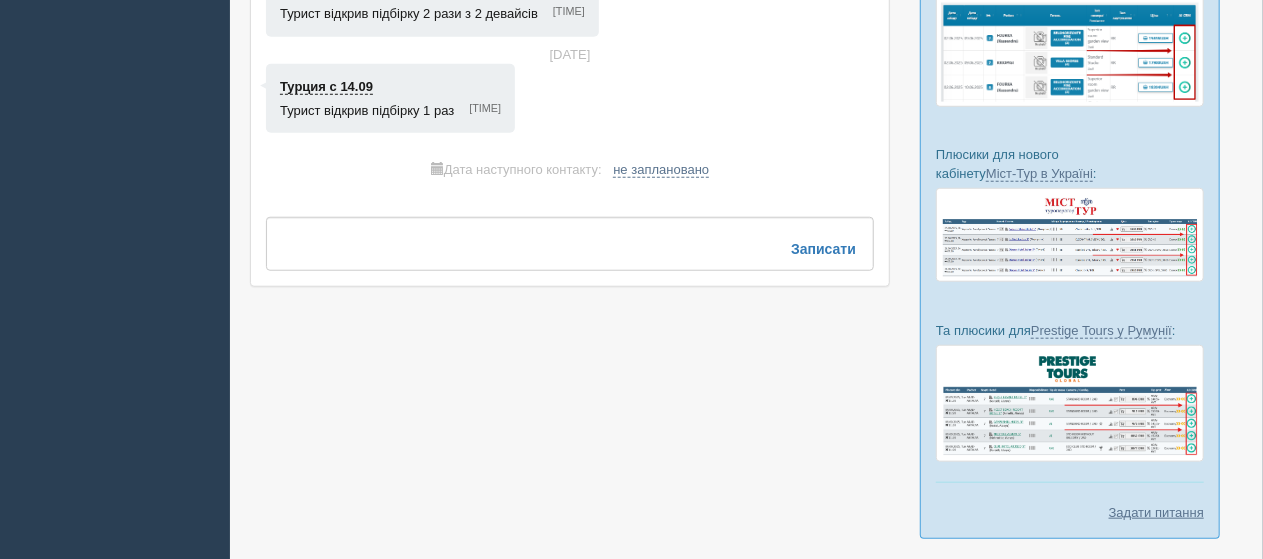 scroll, scrollTop: 822, scrollLeft: 0, axis: vertical 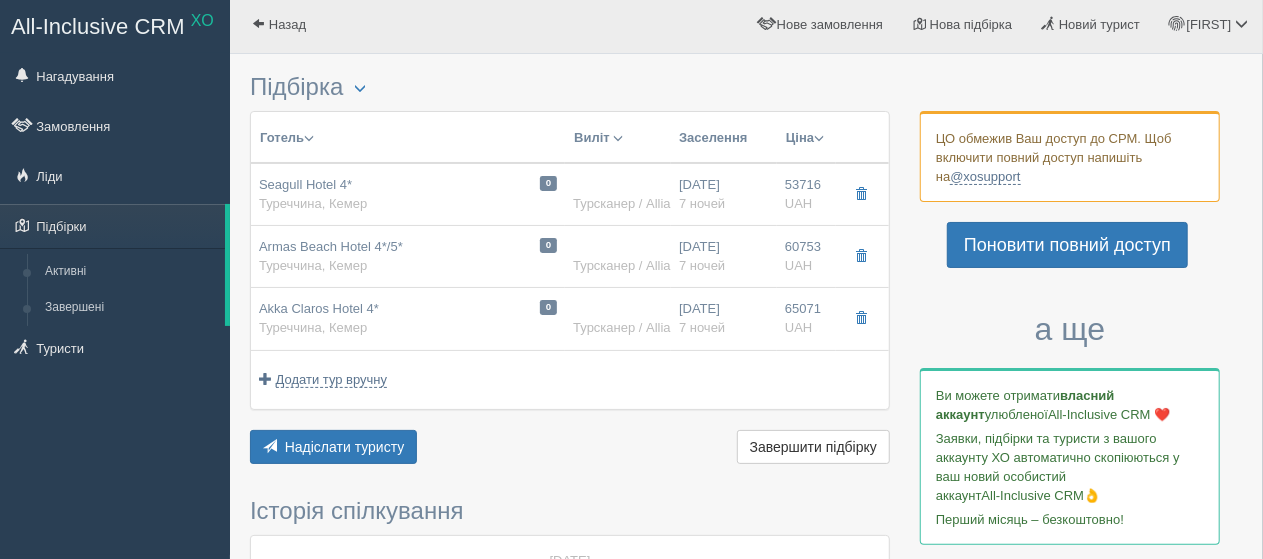 click at bounding box center (746, 706) 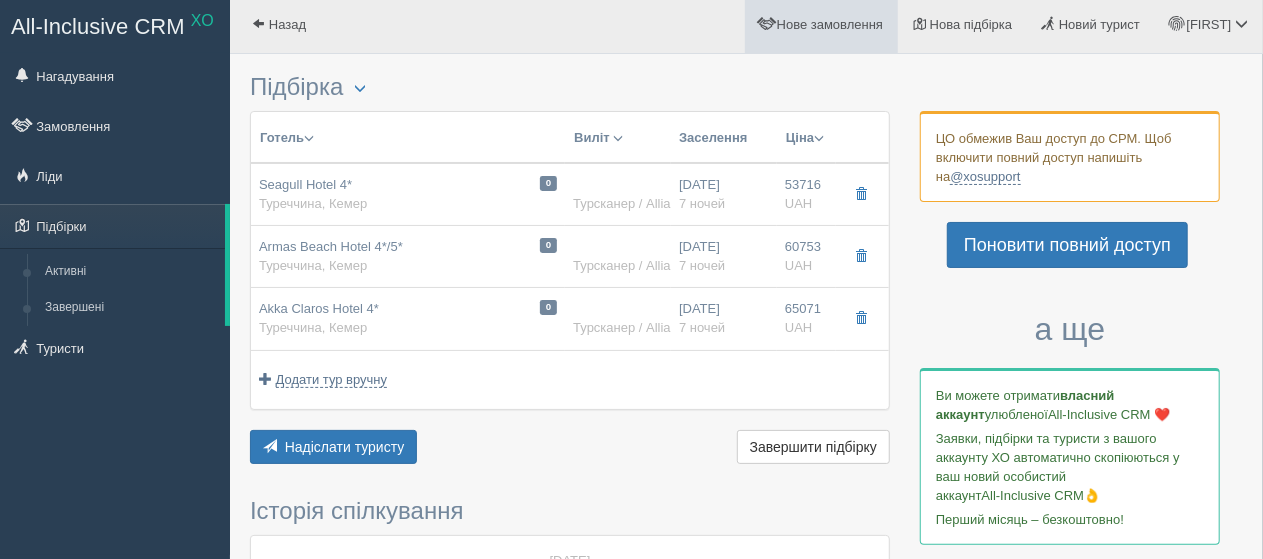 click on "Нове замовлення" at bounding box center [830, 24] 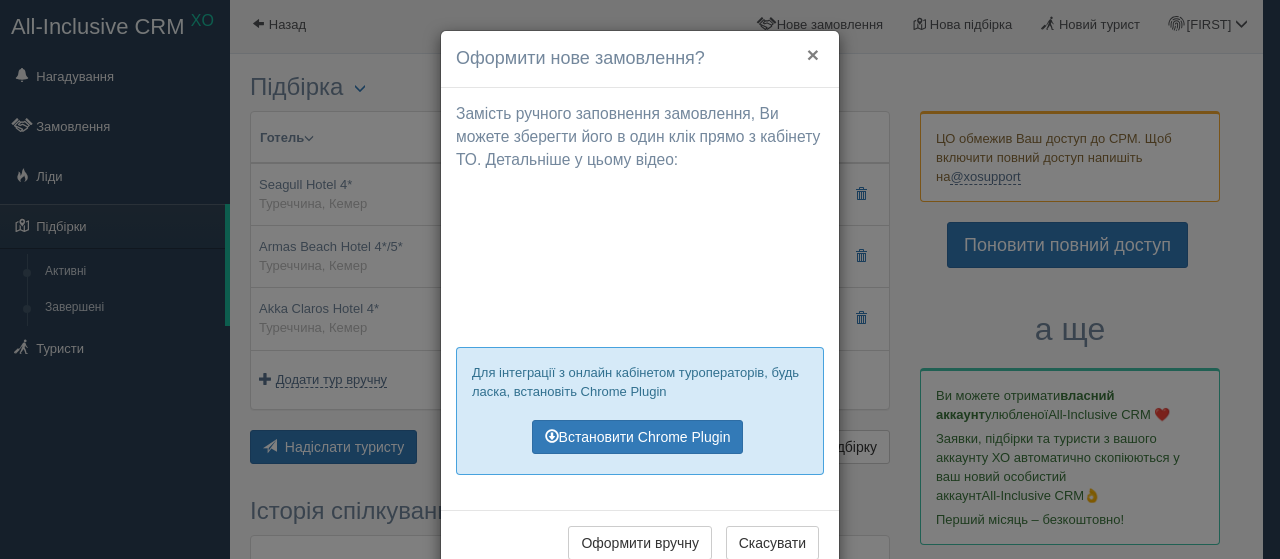 click on "×" at bounding box center [813, 54] 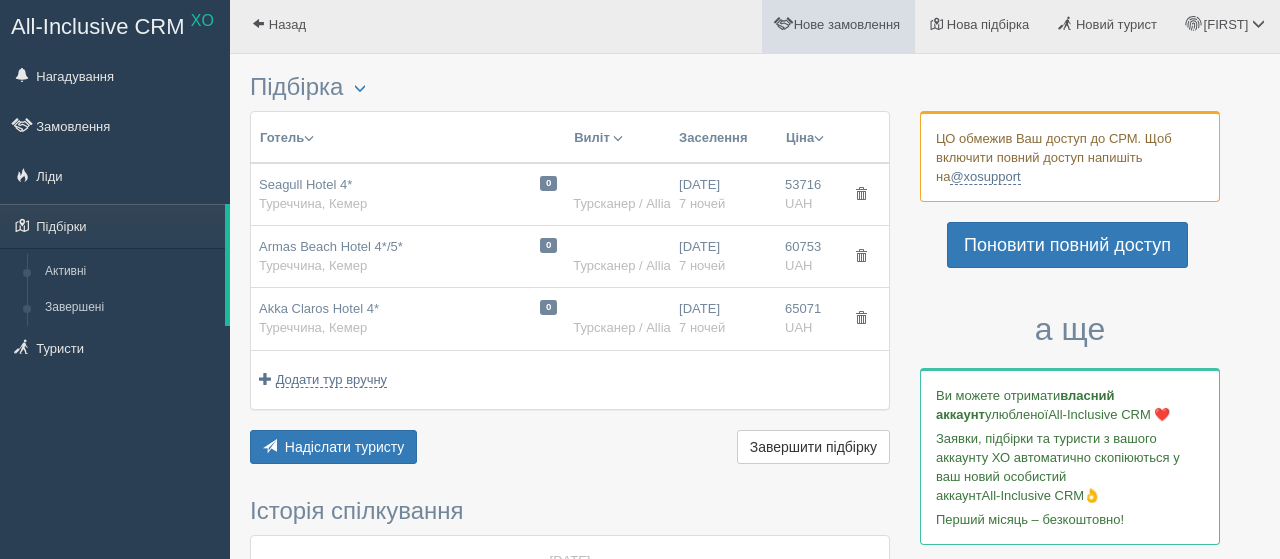 scroll, scrollTop: 0, scrollLeft: 0, axis: both 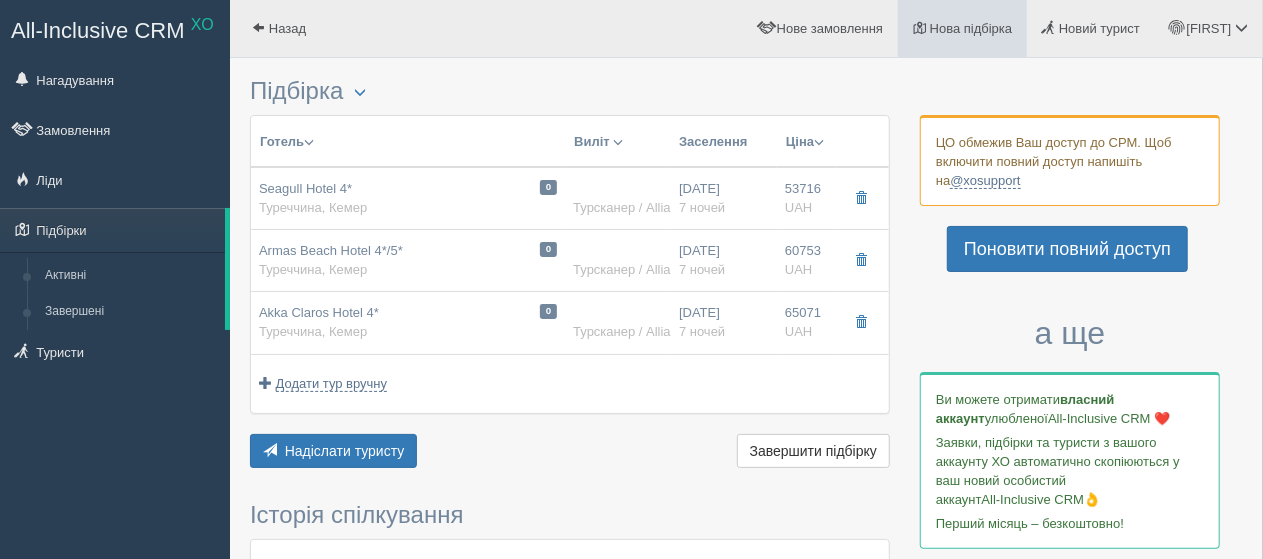 click on "Нова підбірка" at bounding box center (971, 28) 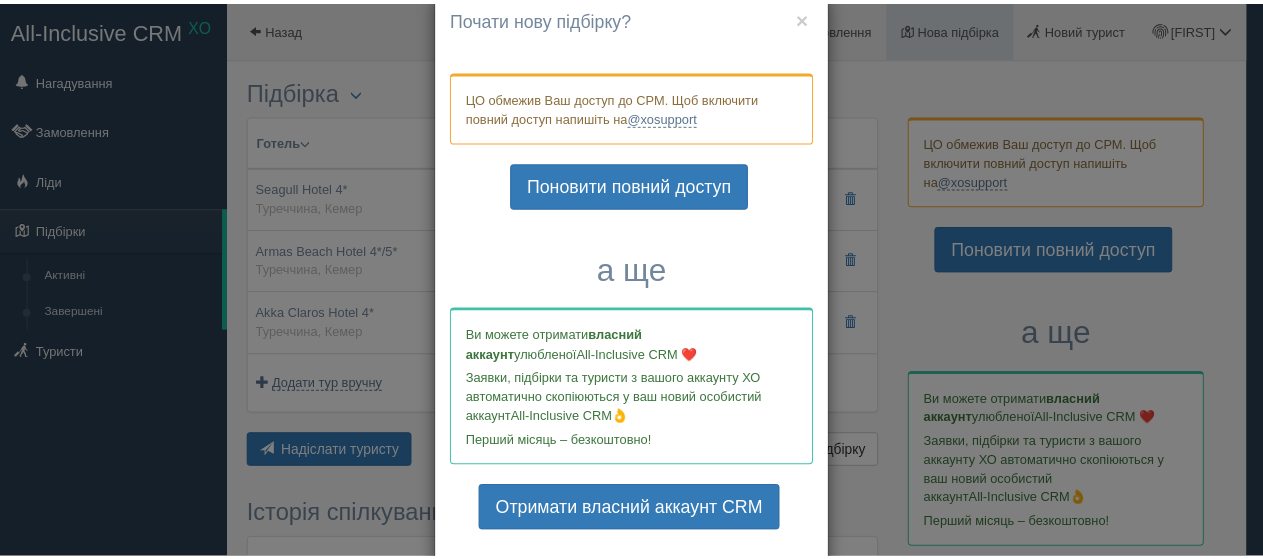 scroll, scrollTop: 0, scrollLeft: 0, axis: both 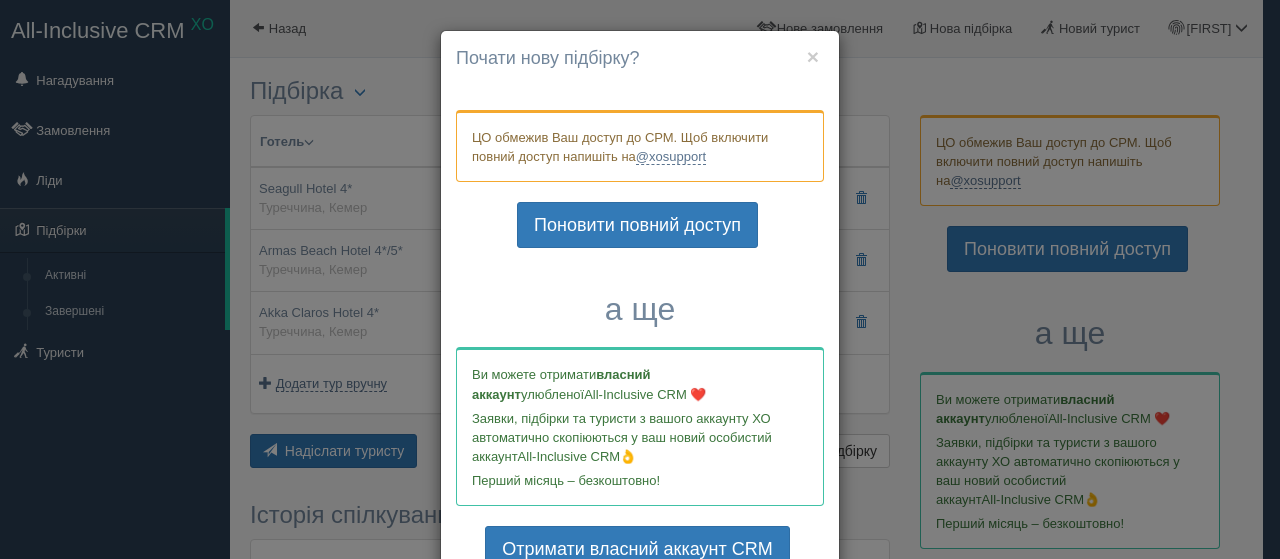 click on "×
Почати нову підбірку?
Додати готелі у нову підбірку?
ЦО обмежив Ваш доступ до СРМ.
Щоб включити повний доступ напишіть на  @xosupport
Поновити повний доступ
а ще
Ви можете отримати  власний аккаунт  улюбленої  All-Inclusive CRM ❤️
Заявки, підбірки та туристи з вашого аккаунту ХО автоматично скопіюються у ваш новий особистий аккаунт  All-Inclusive CRM👌
Перший місяць – безкоштовно!
Отримати власний аккаунт CRM" at bounding box center [640, 326] 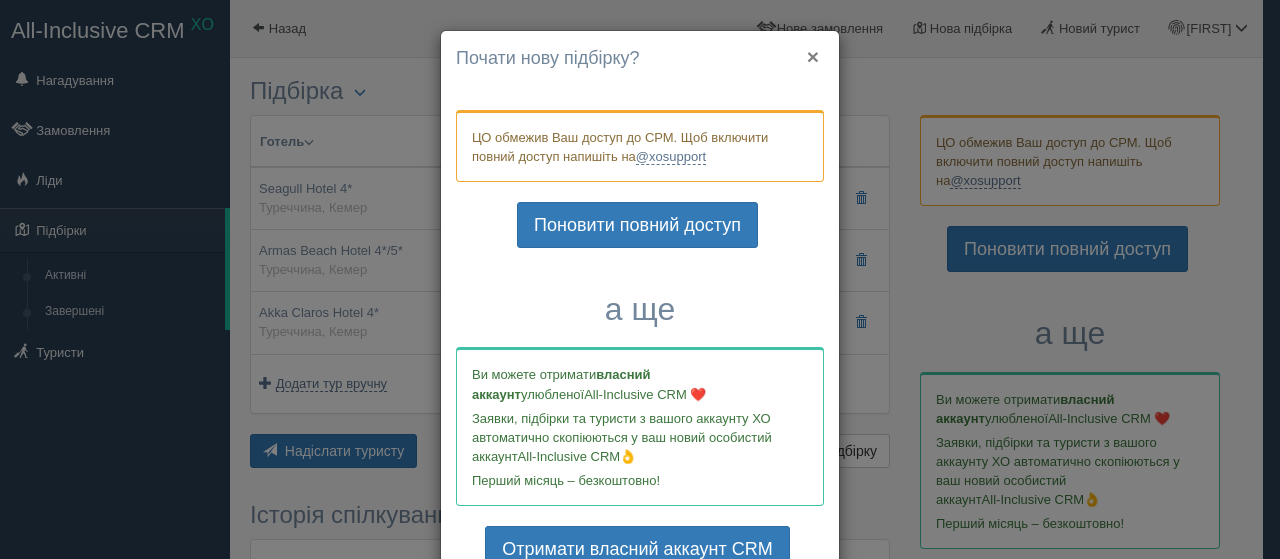 click on "×" at bounding box center (813, 56) 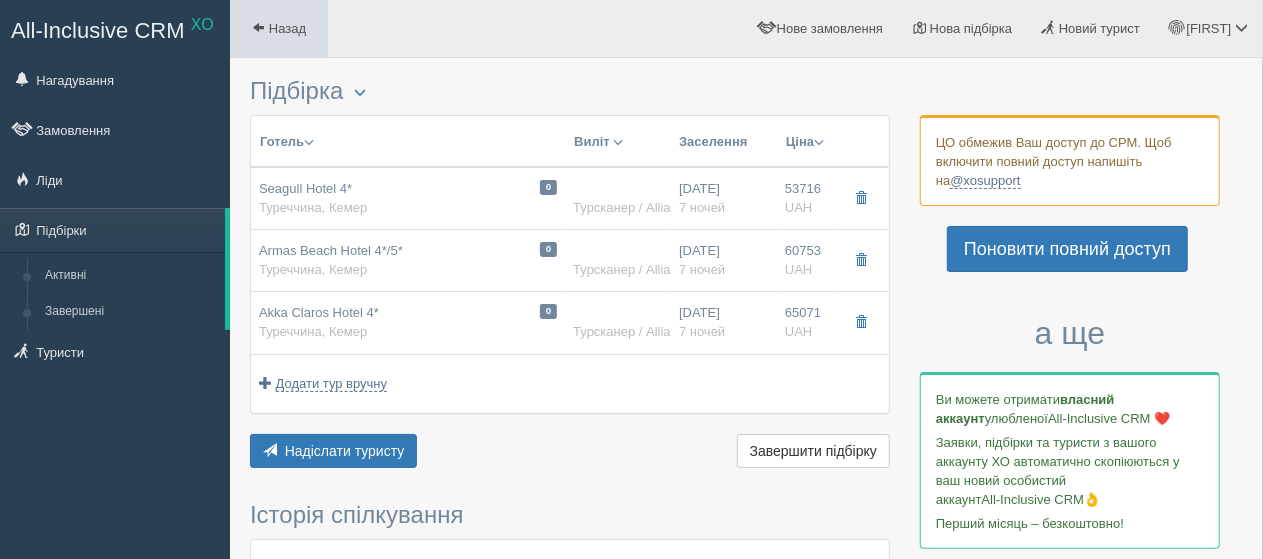 click at bounding box center (258, 27) 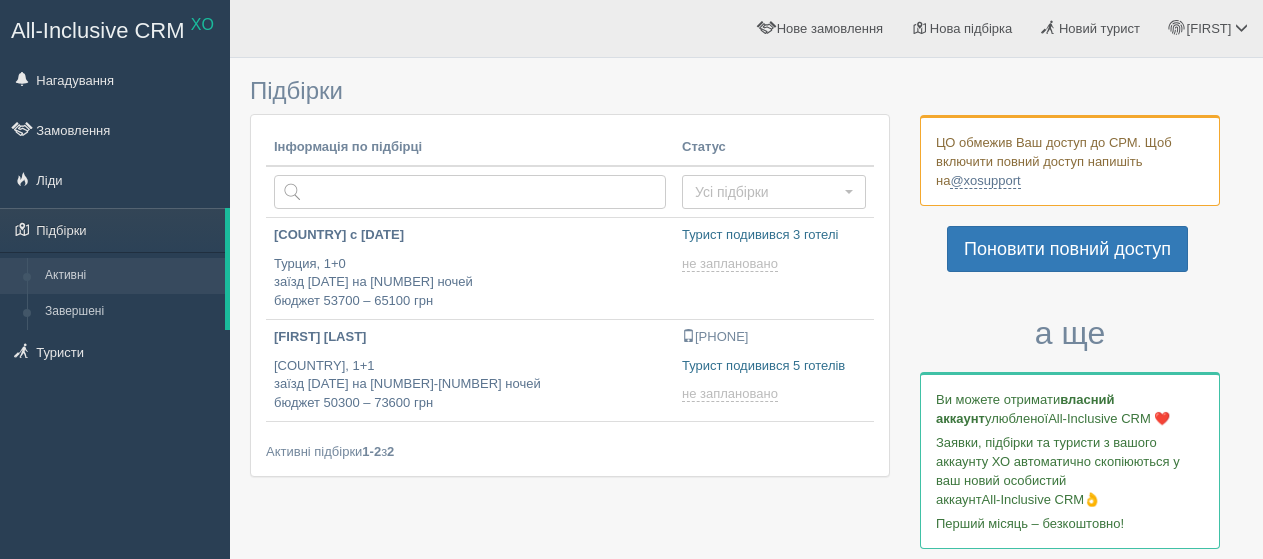 scroll, scrollTop: 0, scrollLeft: 0, axis: both 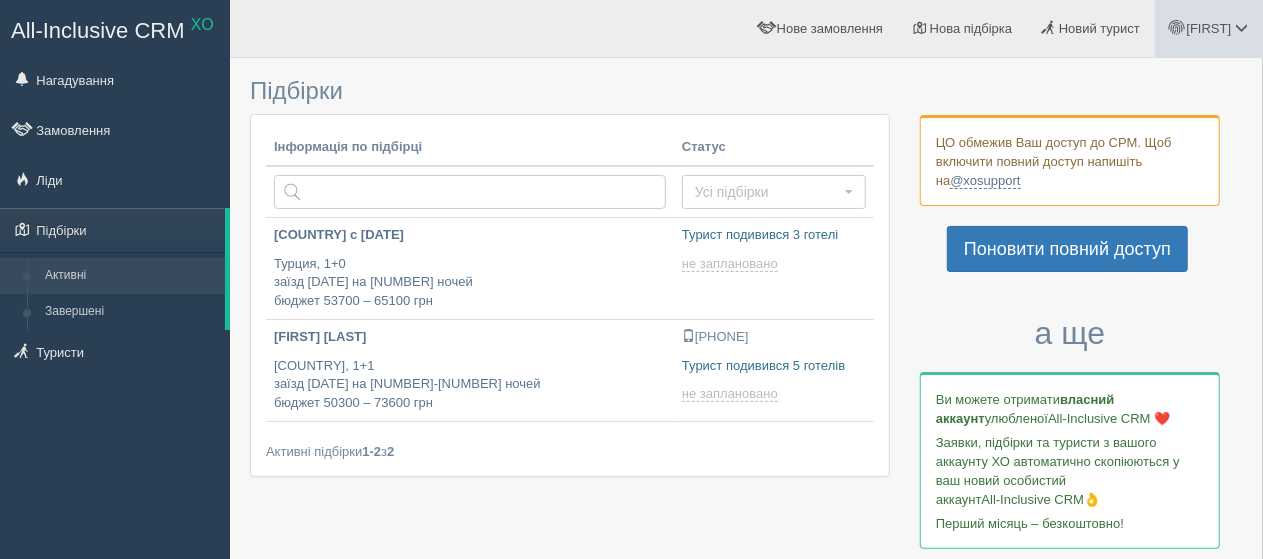 click at bounding box center [1241, 27] 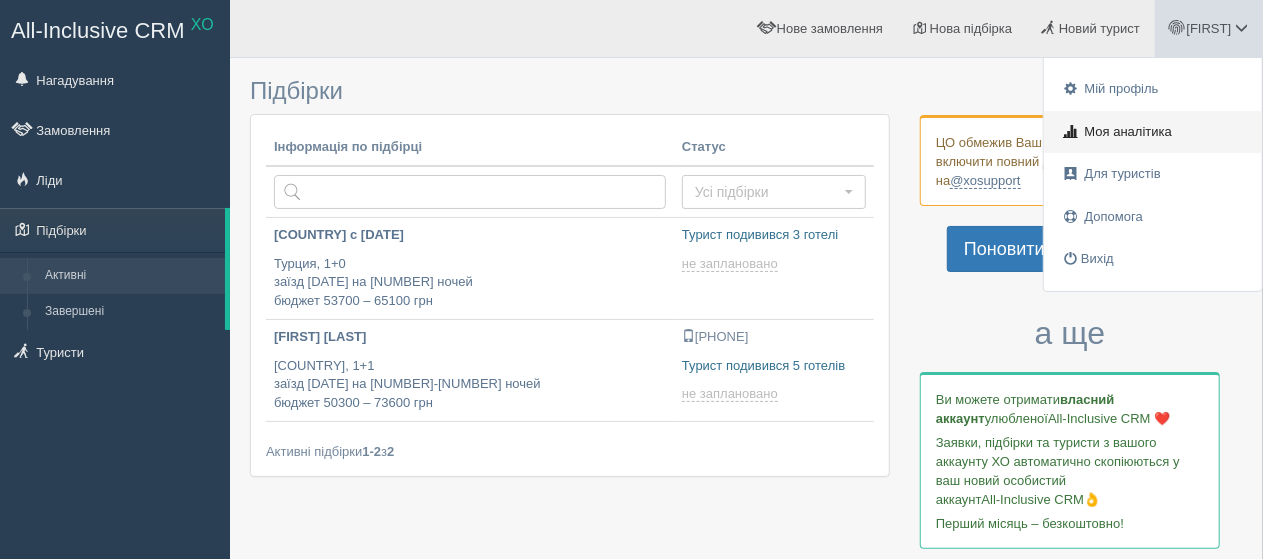 click on "Моя аналітика" at bounding box center (1153, 132) 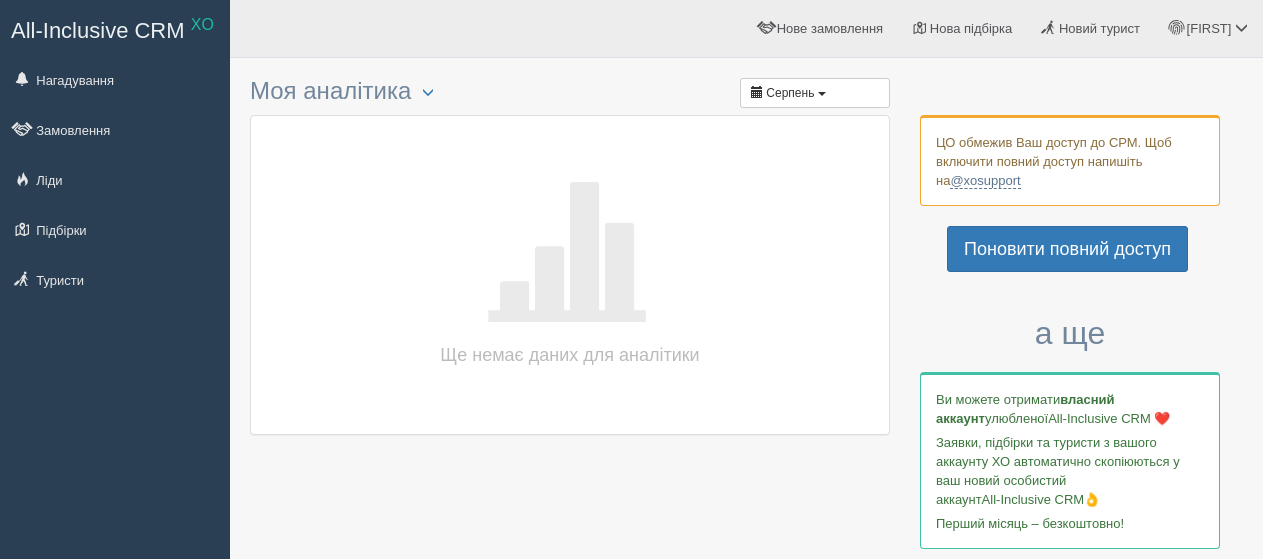 scroll, scrollTop: 0, scrollLeft: 0, axis: both 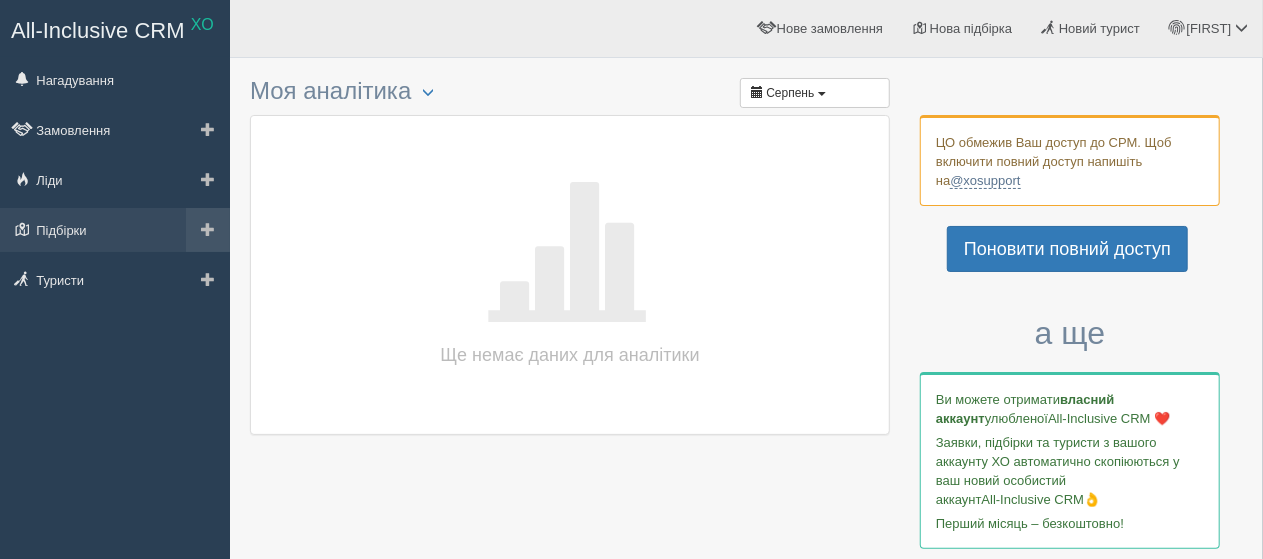 click at bounding box center [208, 229] 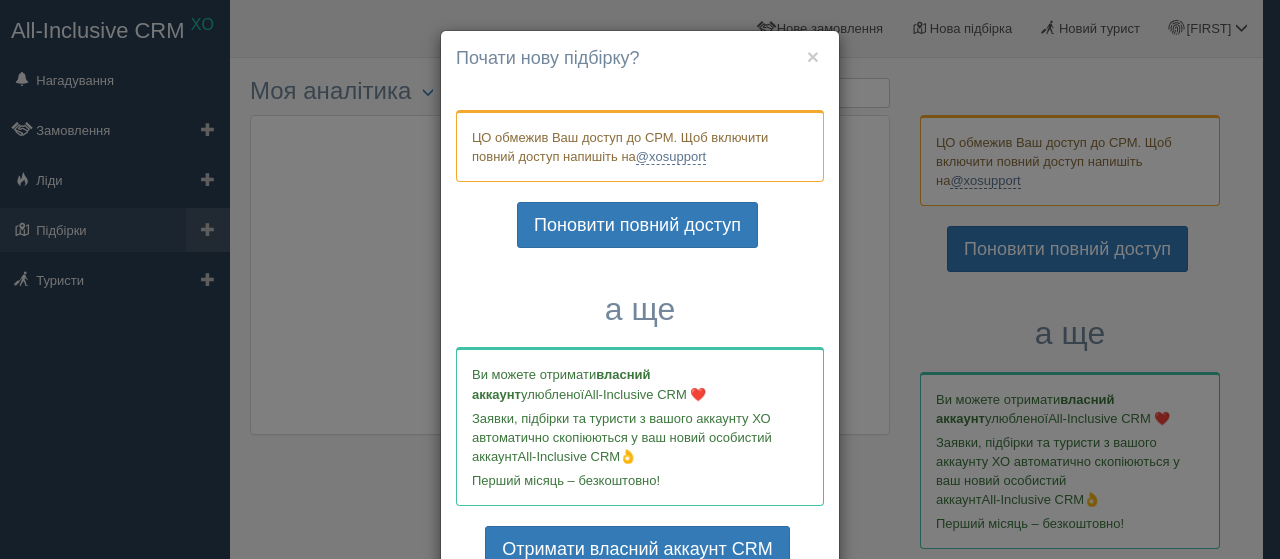 click on "All-Inclusive CRM
XO
Нагадування
Замовлення" at bounding box center [640, 279] 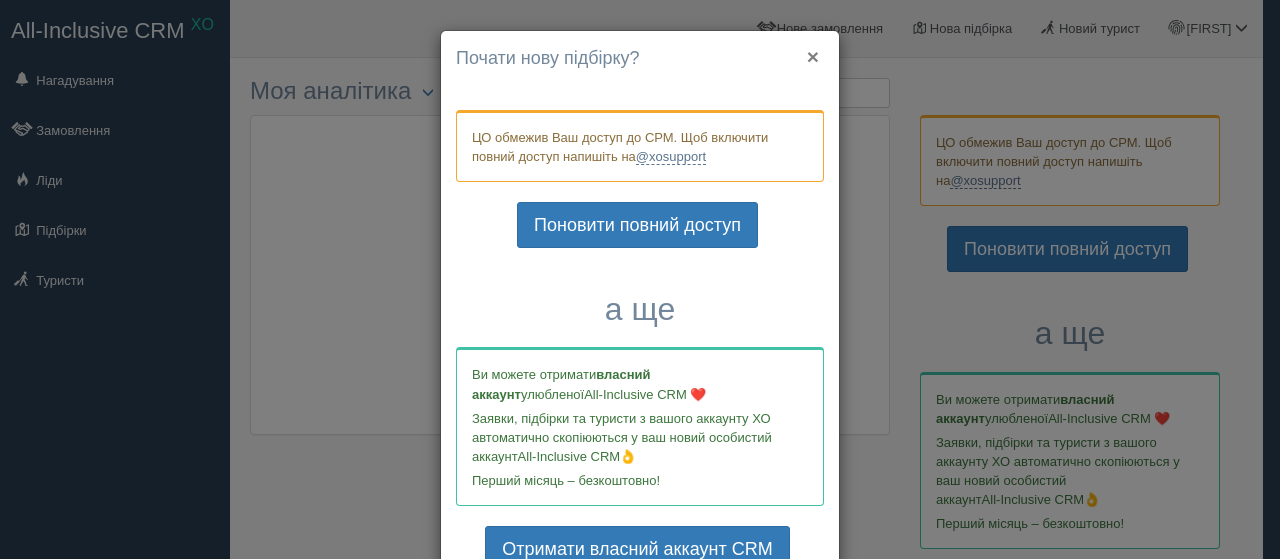 click on "×" at bounding box center (813, 56) 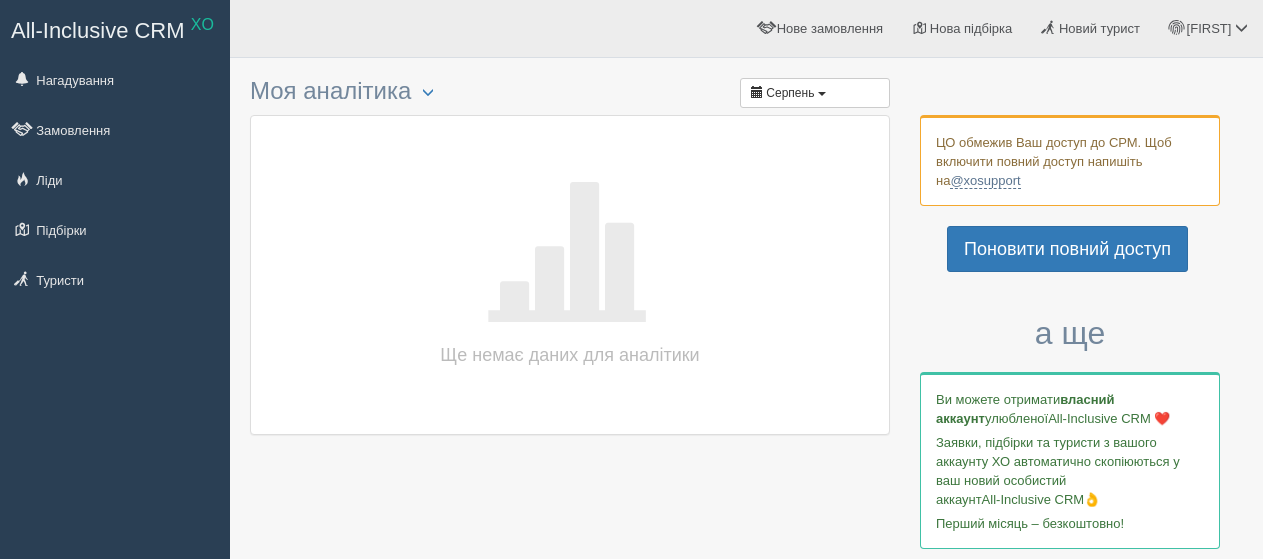 scroll, scrollTop: 0, scrollLeft: 0, axis: both 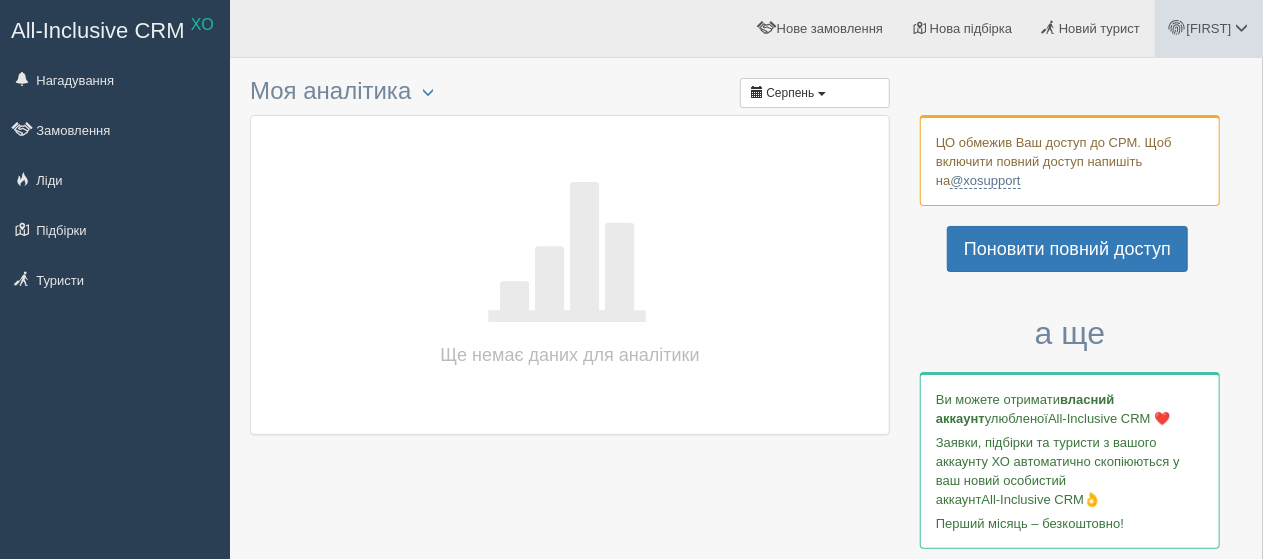 click on "[FIRST]" at bounding box center (1209, 28) 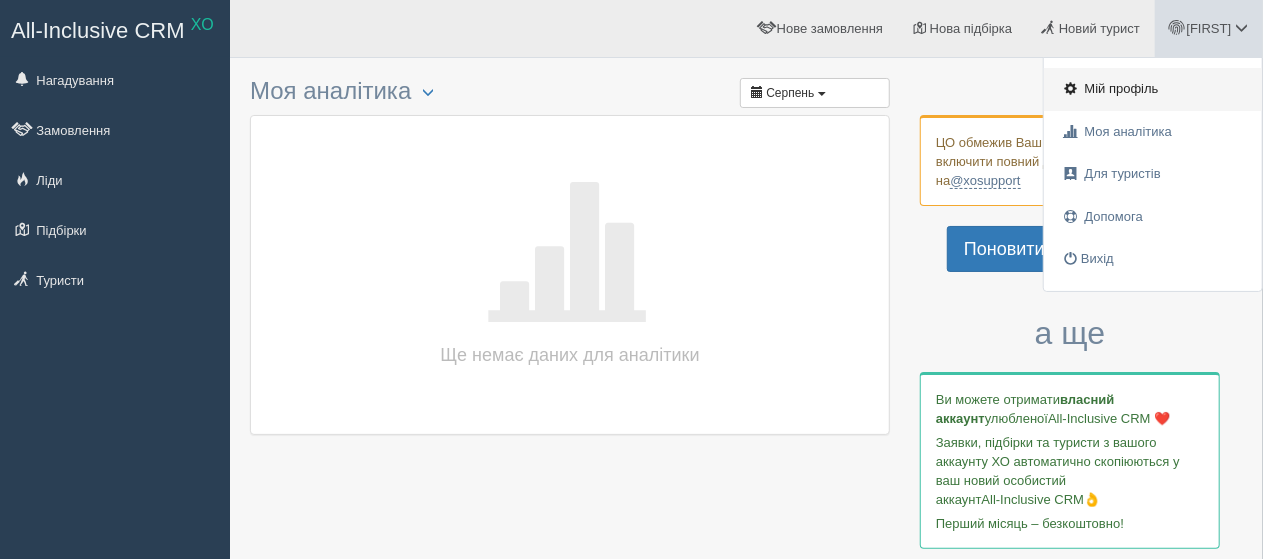 click on "Мій профіль" at bounding box center (1122, 88) 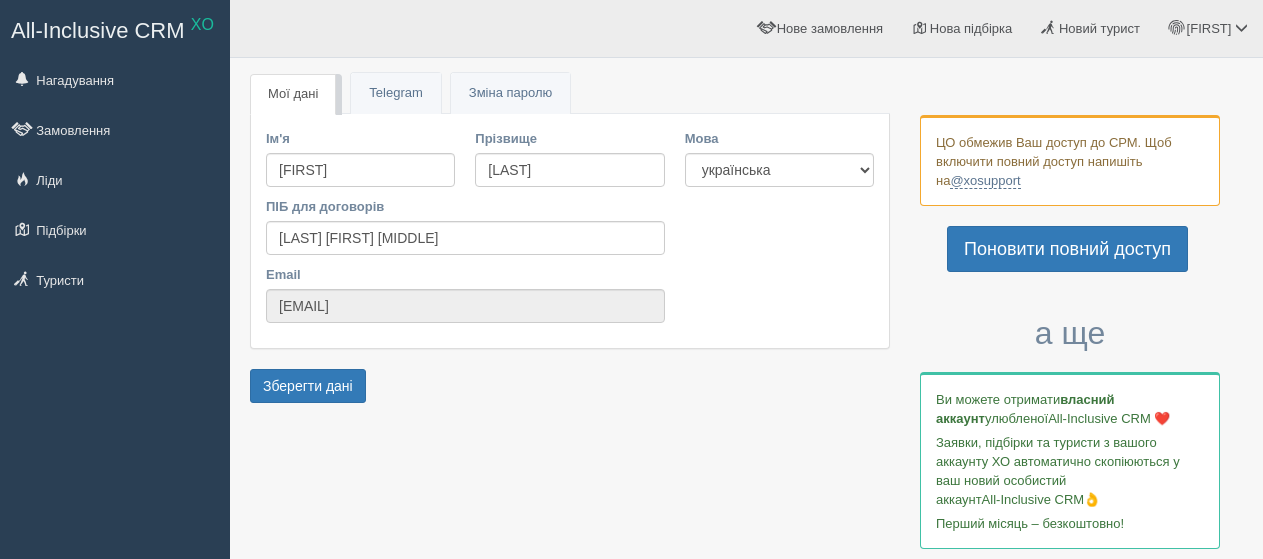 scroll, scrollTop: 0, scrollLeft: 0, axis: both 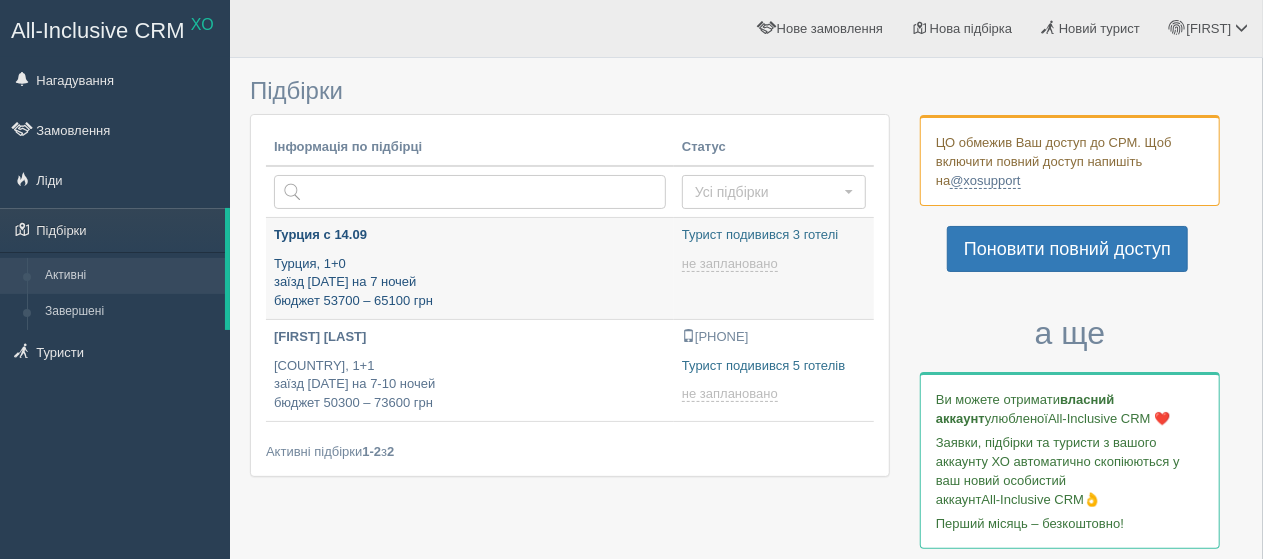 type on "[DATE] [TIME]" 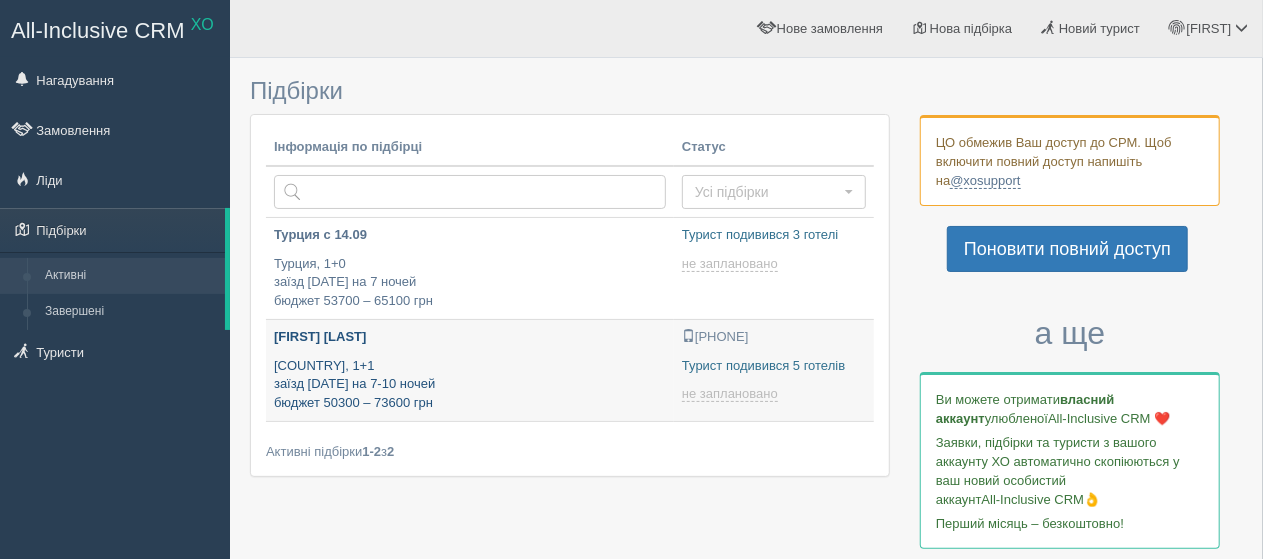 type on "[DATE] [TIME]" 